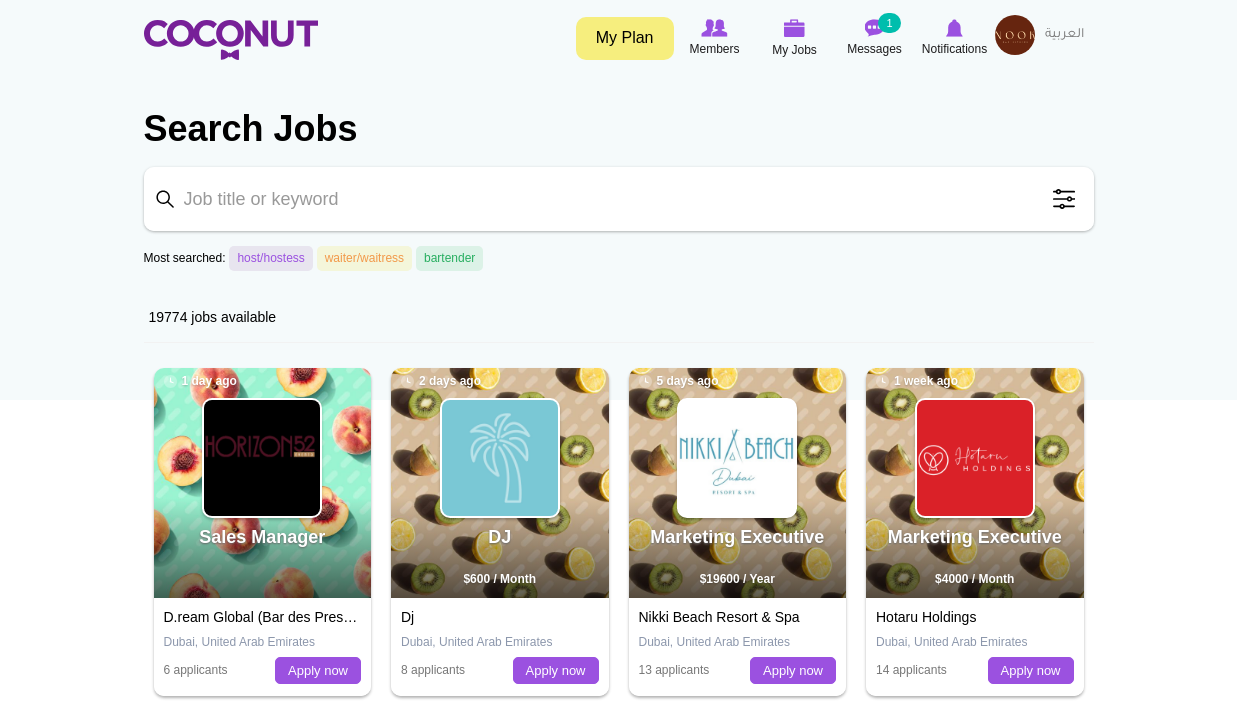 scroll, scrollTop: 0, scrollLeft: 0, axis: both 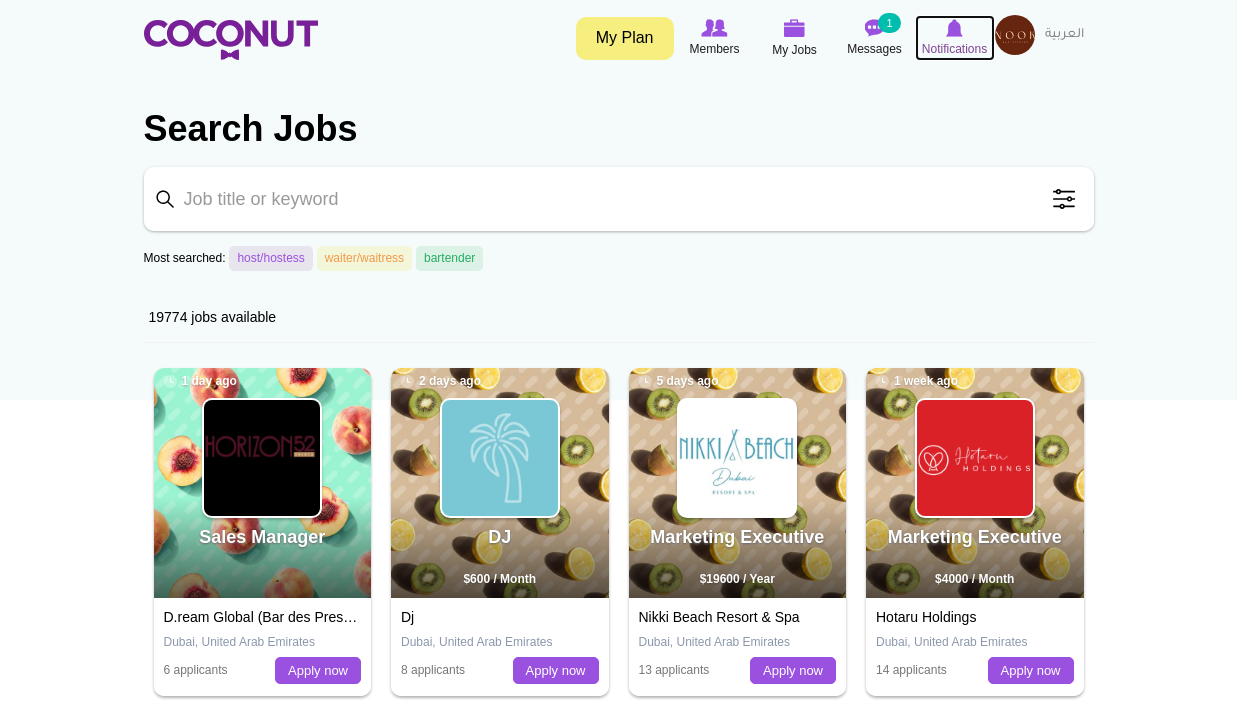 click on "Notifications" at bounding box center [954, 49] 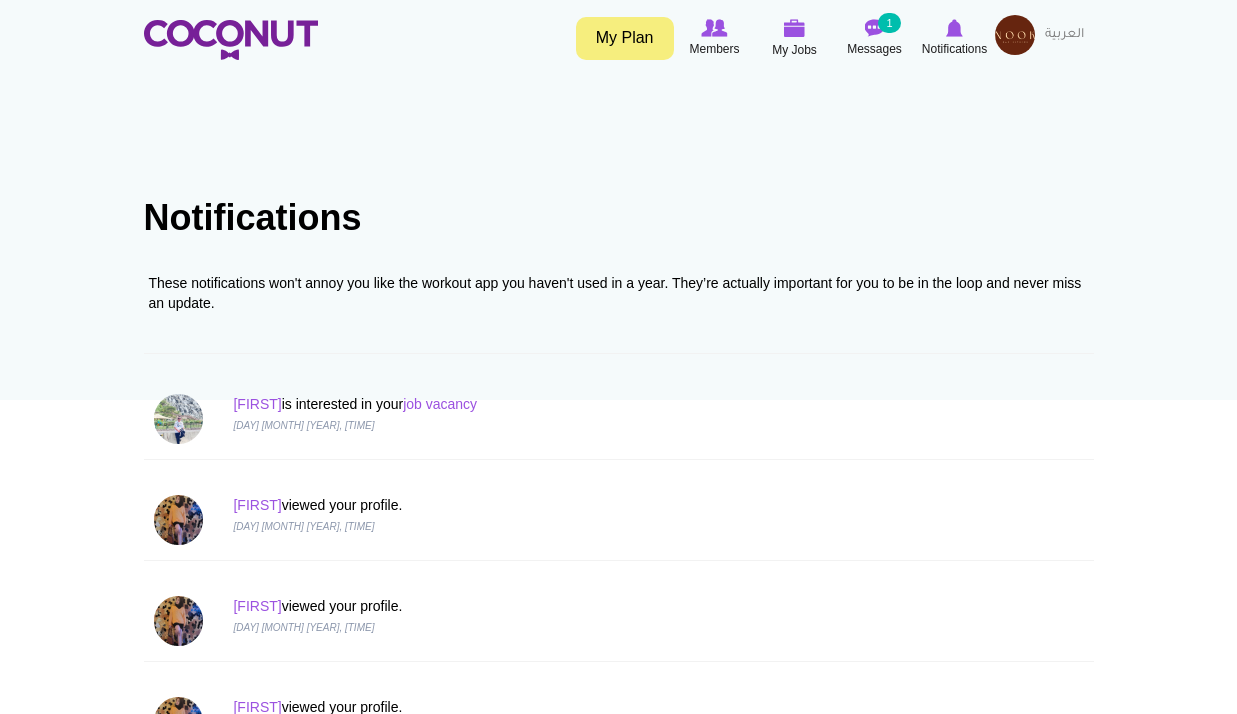 scroll, scrollTop: 0, scrollLeft: 0, axis: both 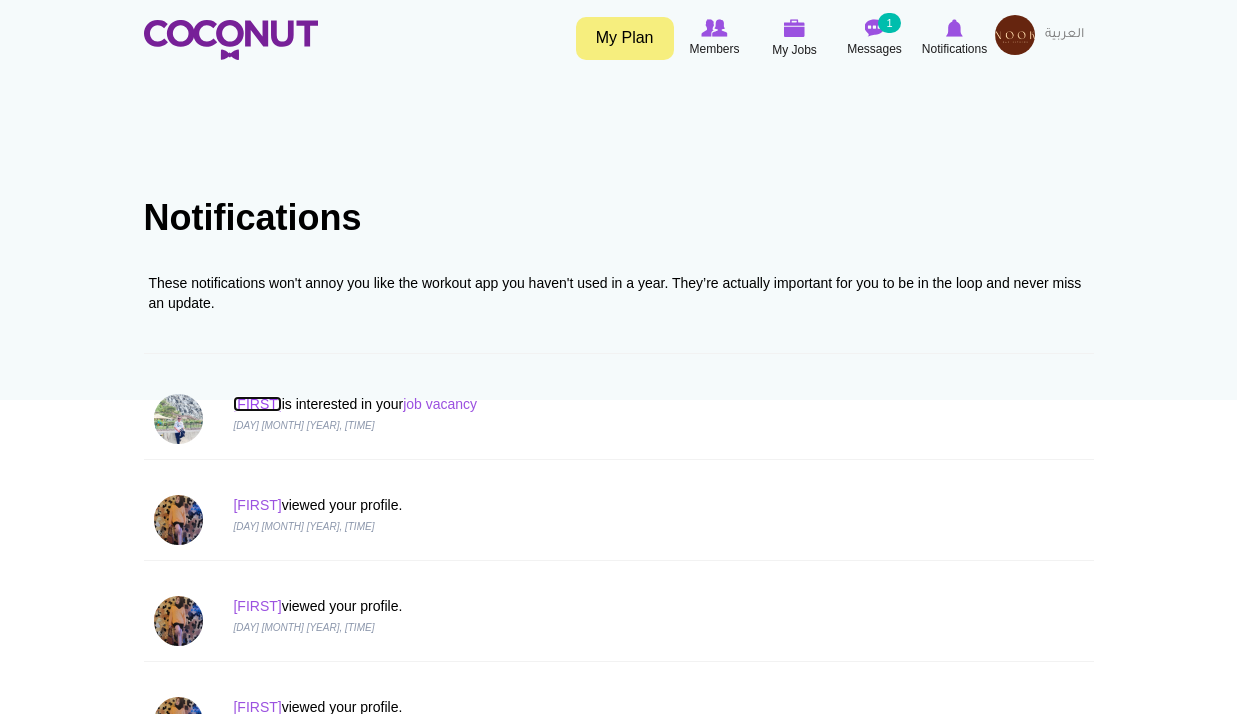 click on "[FIRST]" at bounding box center (257, 404) 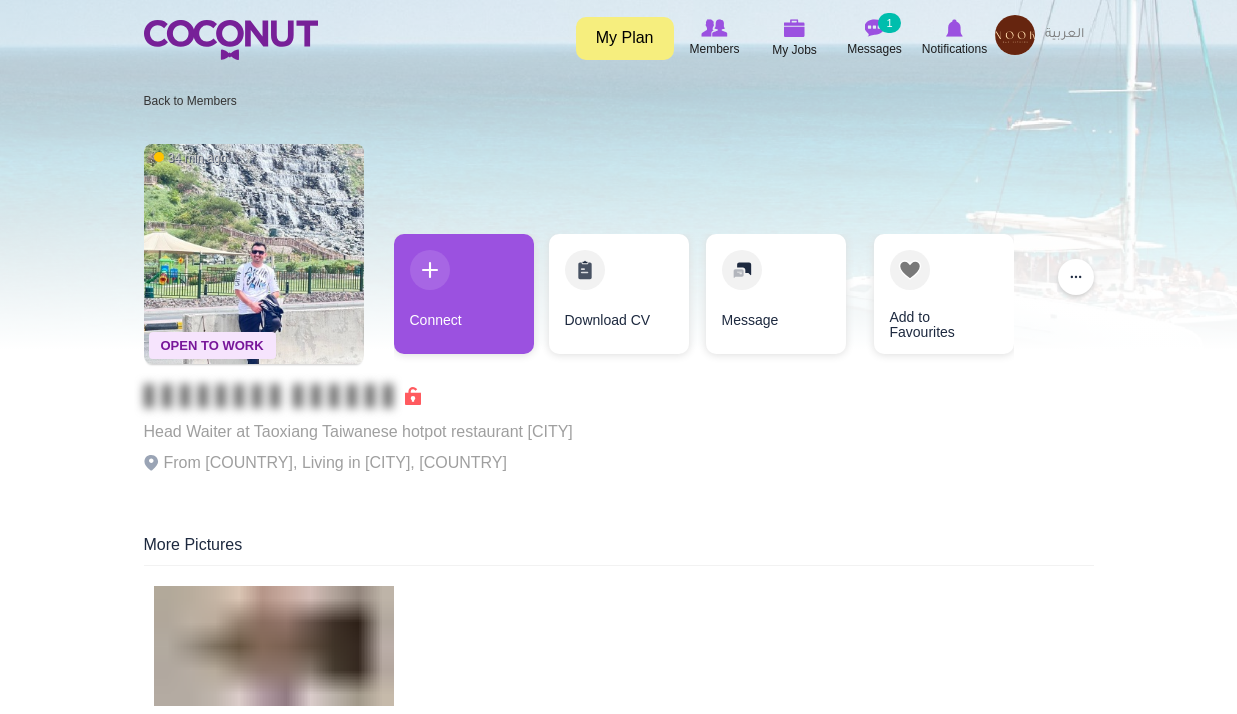 scroll, scrollTop: 0, scrollLeft: 0, axis: both 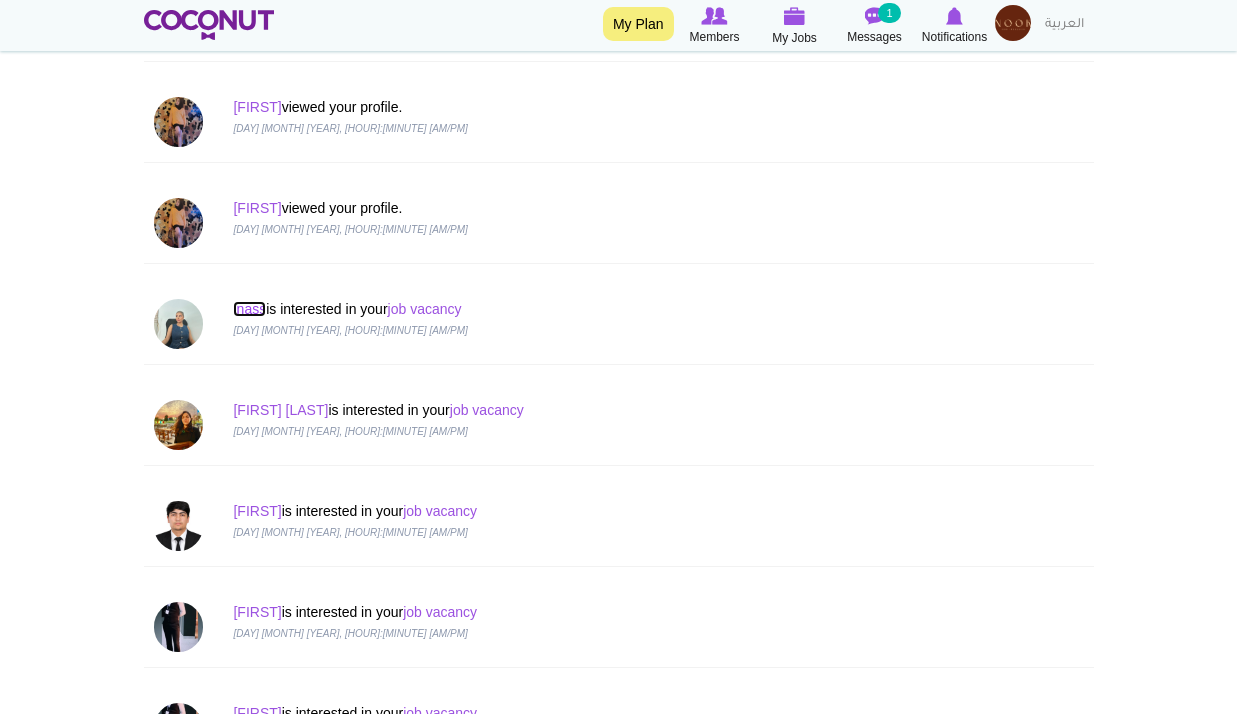 click on "inass" at bounding box center (249, 309) 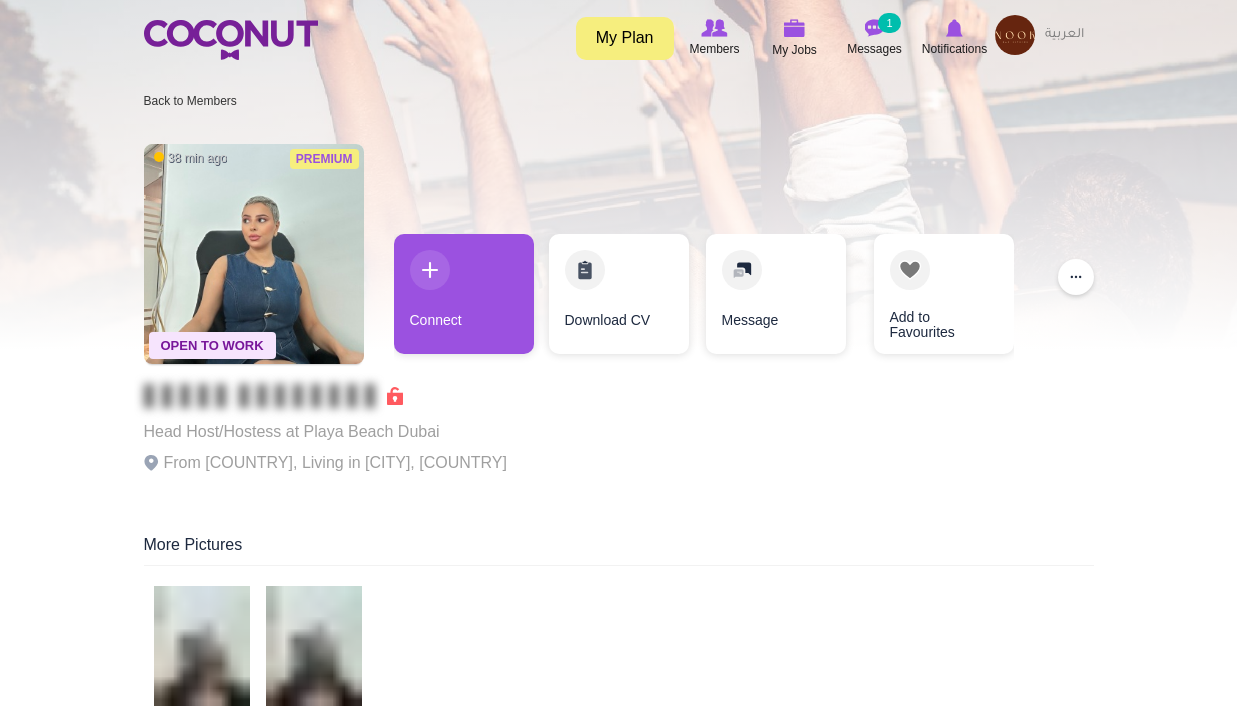 scroll, scrollTop: 0, scrollLeft: 0, axis: both 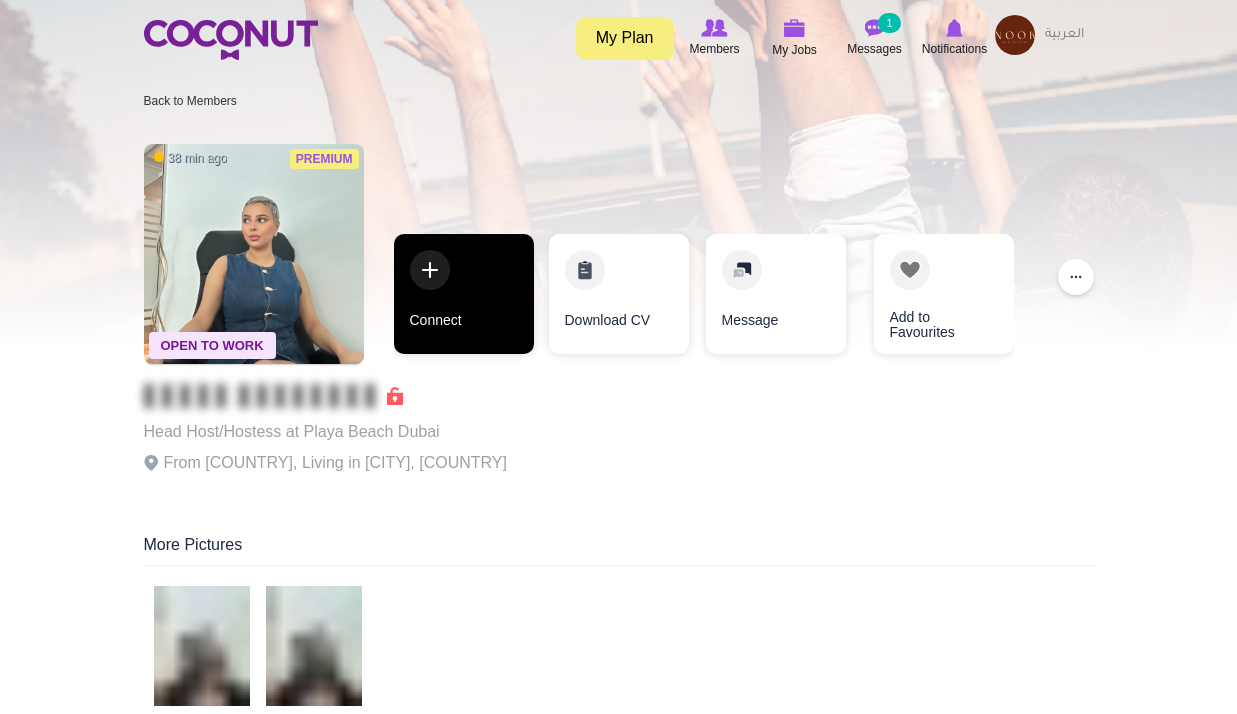click on "Connect" at bounding box center [464, 294] 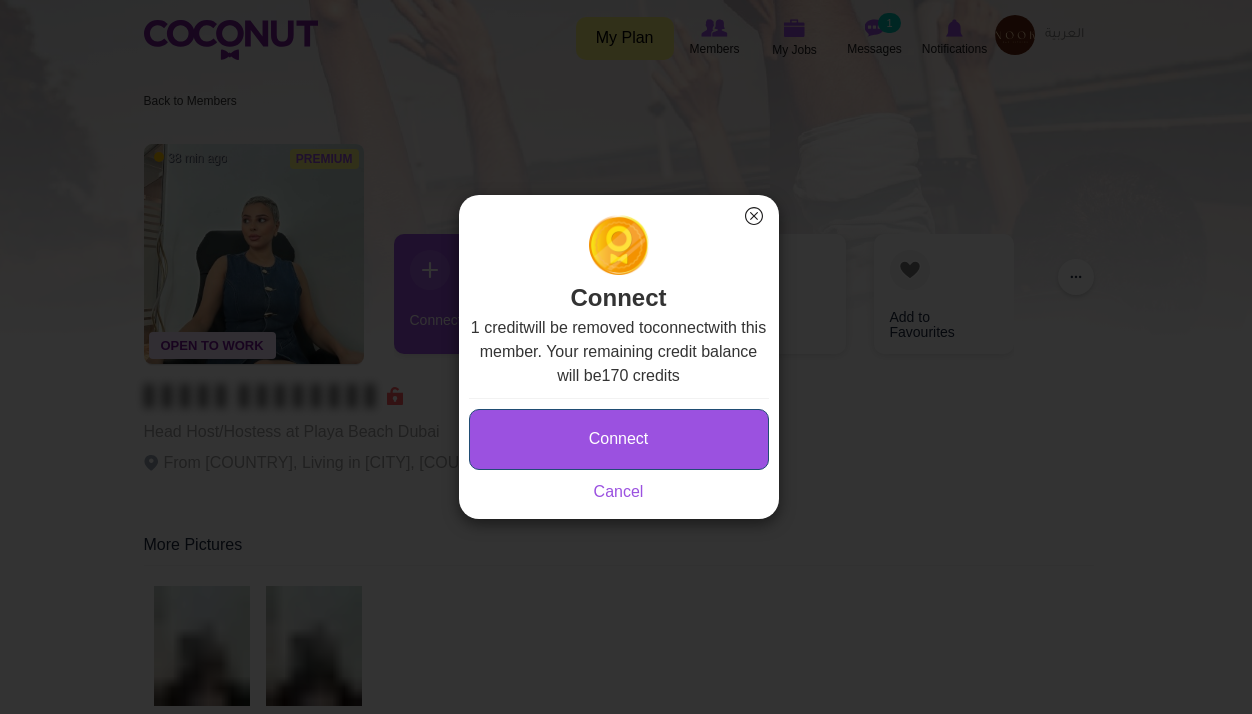 click on "Connect" at bounding box center (619, 439) 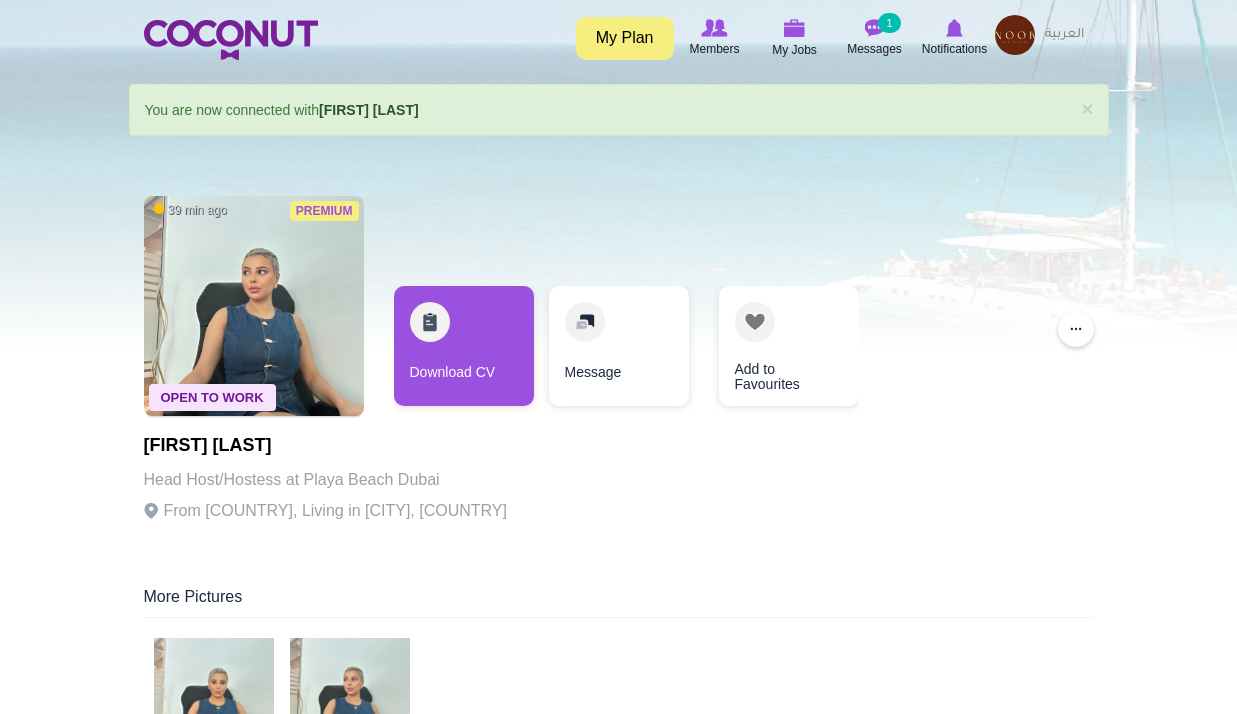 scroll, scrollTop: 0, scrollLeft: 0, axis: both 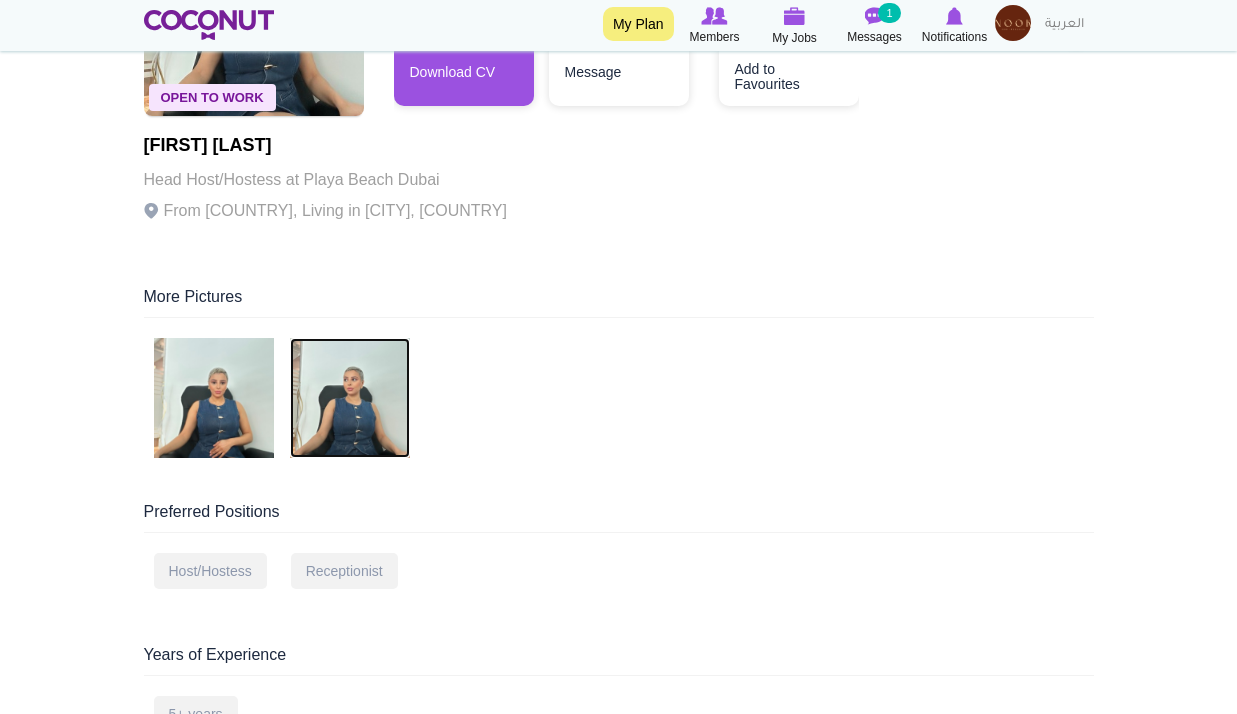 click at bounding box center [350, 398] 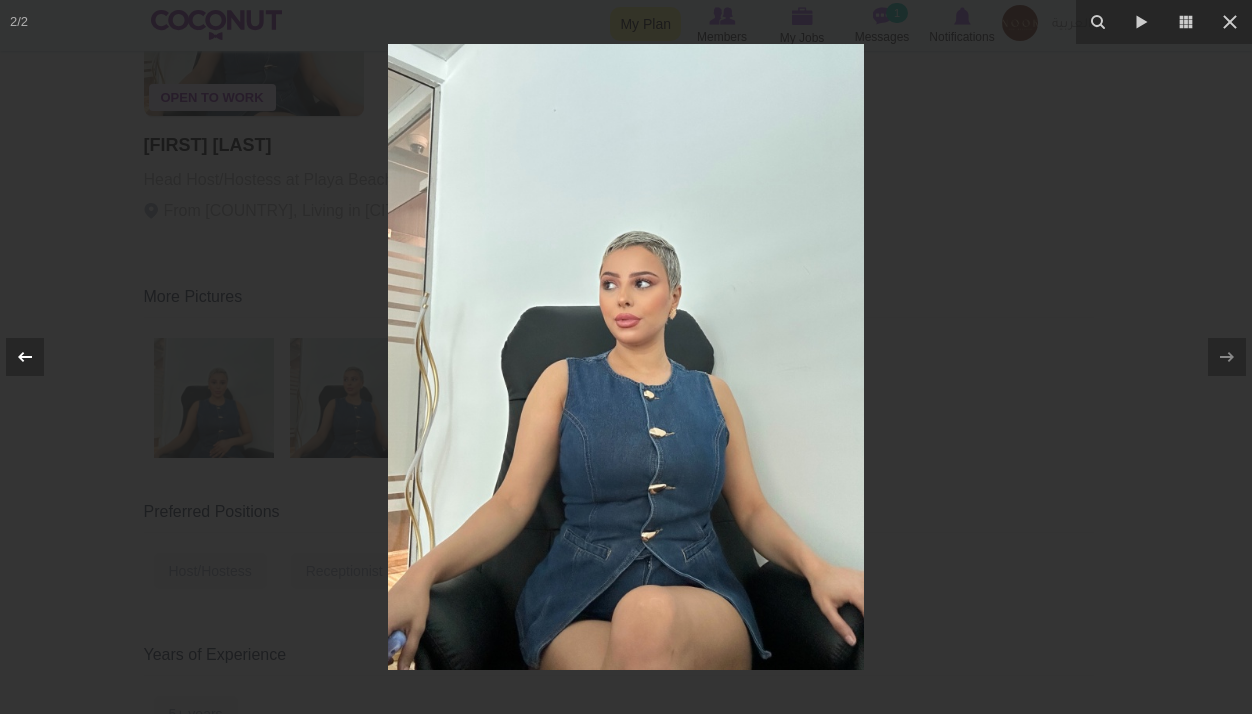 click at bounding box center (25, 357) 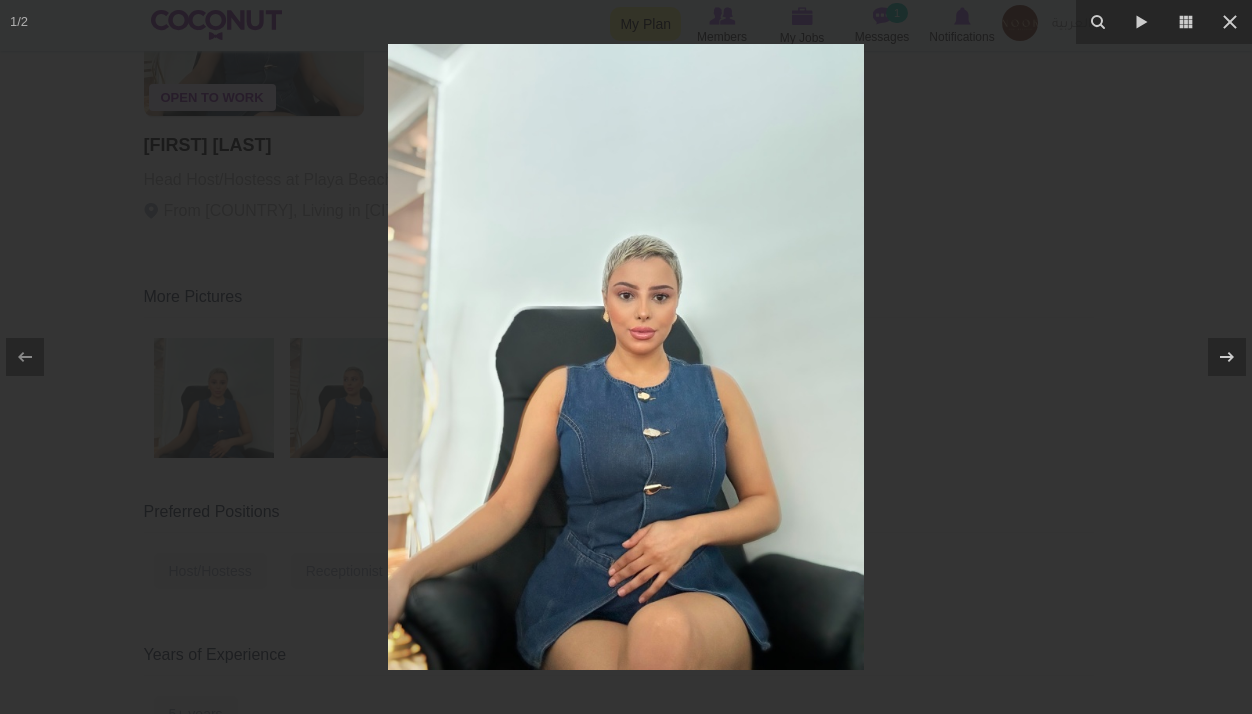 click at bounding box center [626, 357] 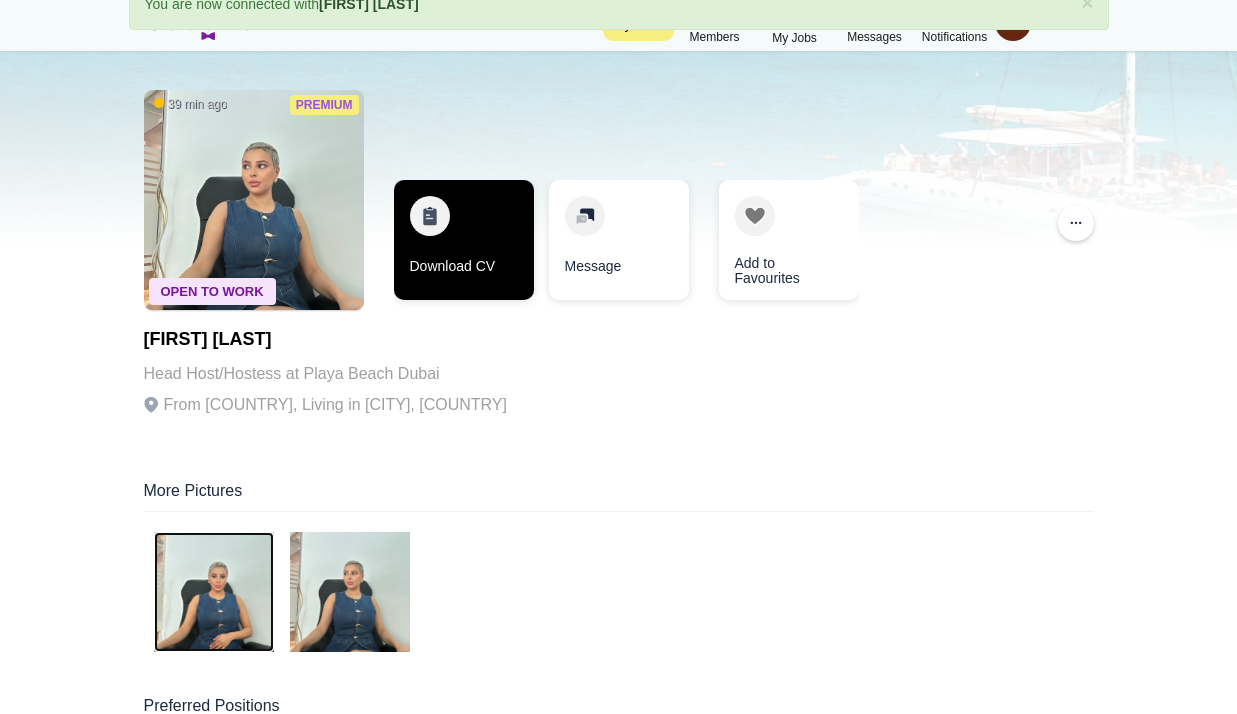 scroll, scrollTop: 100, scrollLeft: 0, axis: vertical 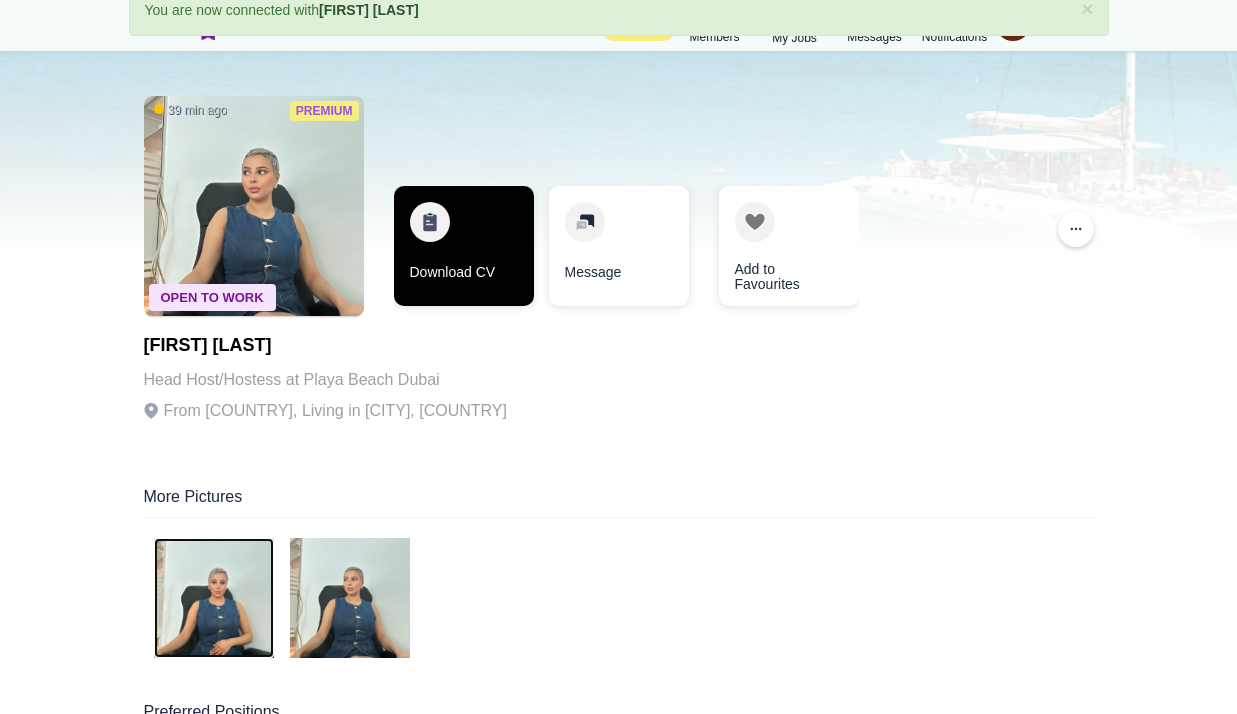 click on "Download CV" at bounding box center (464, 246) 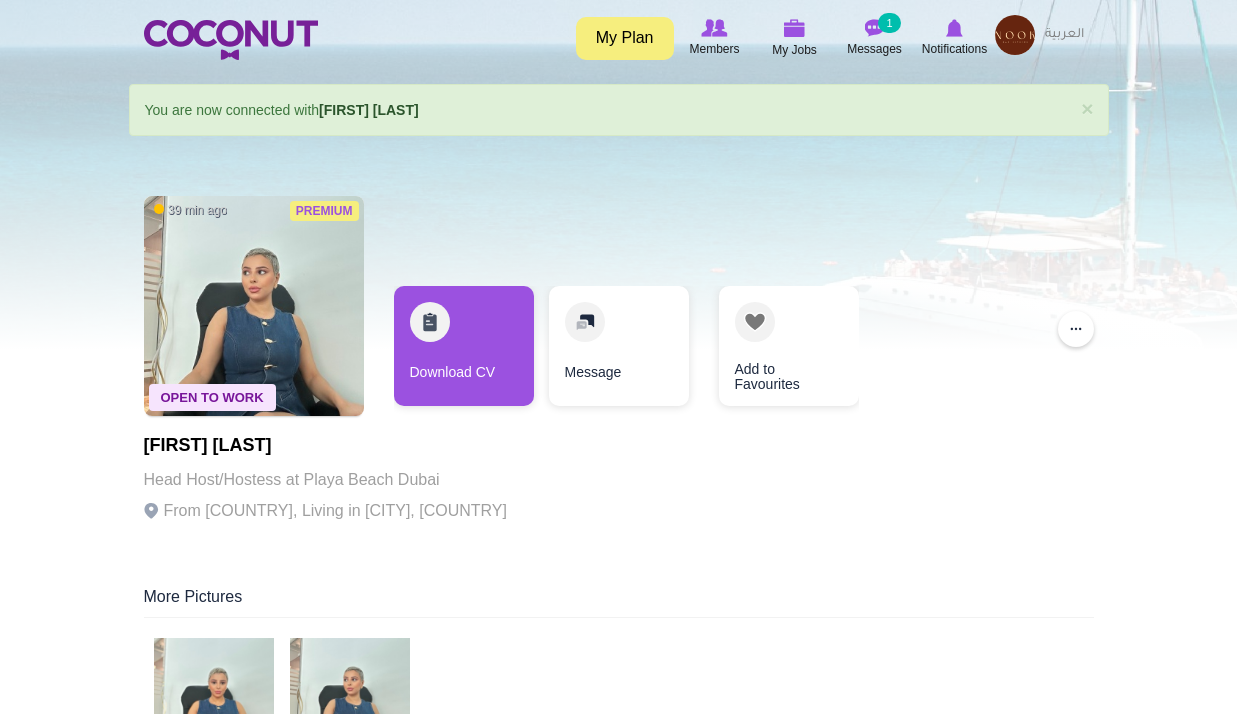scroll, scrollTop: 0, scrollLeft: 0, axis: both 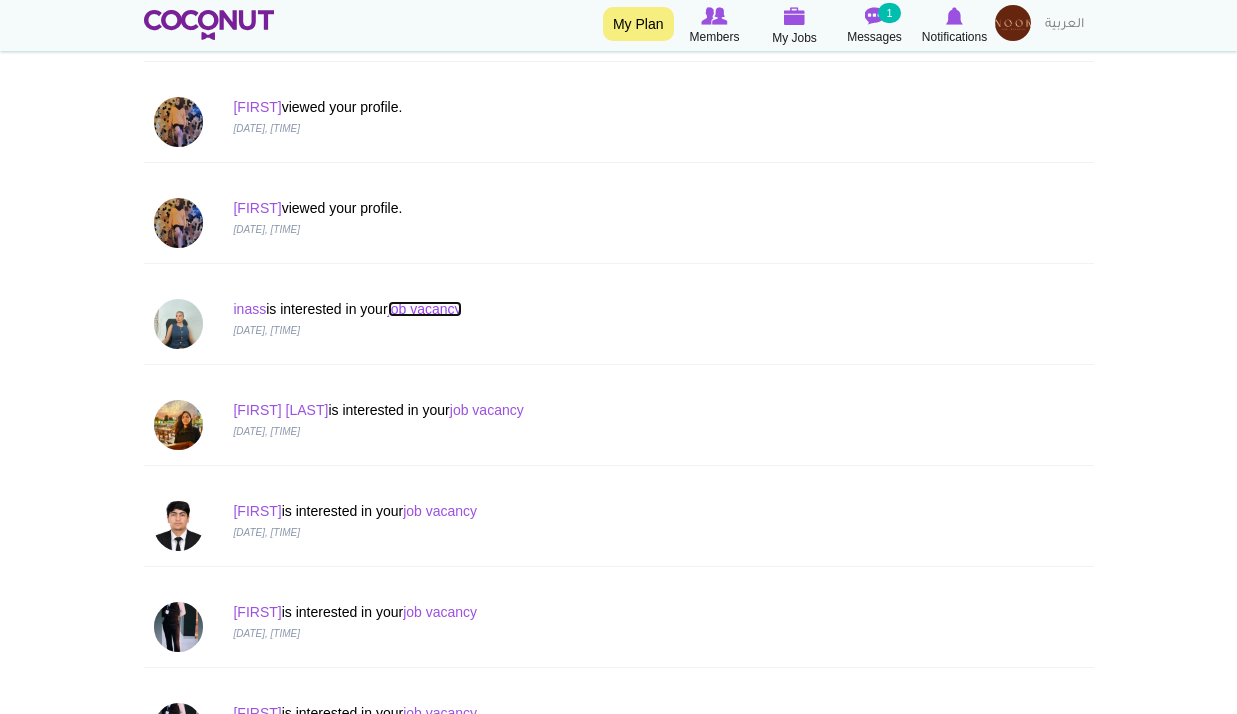 click on "job vacancy" at bounding box center [425, 309] 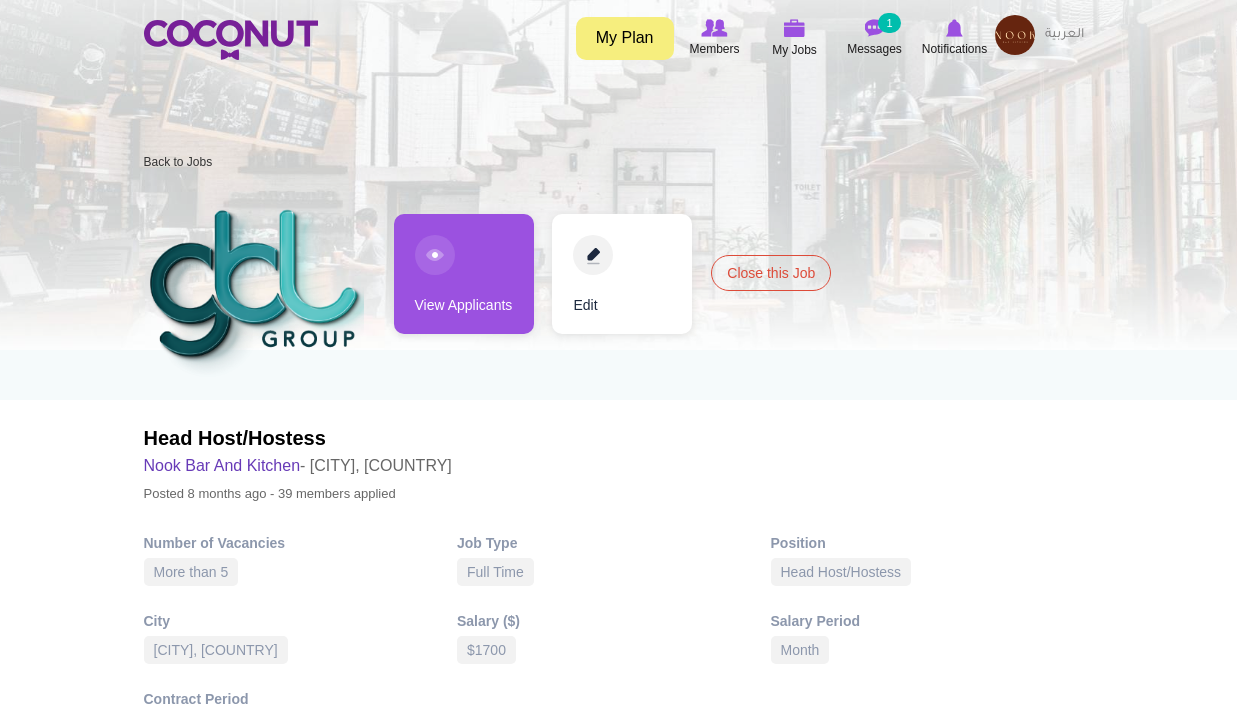 scroll, scrollTop: 0, scrollLeft: 0, axis: both 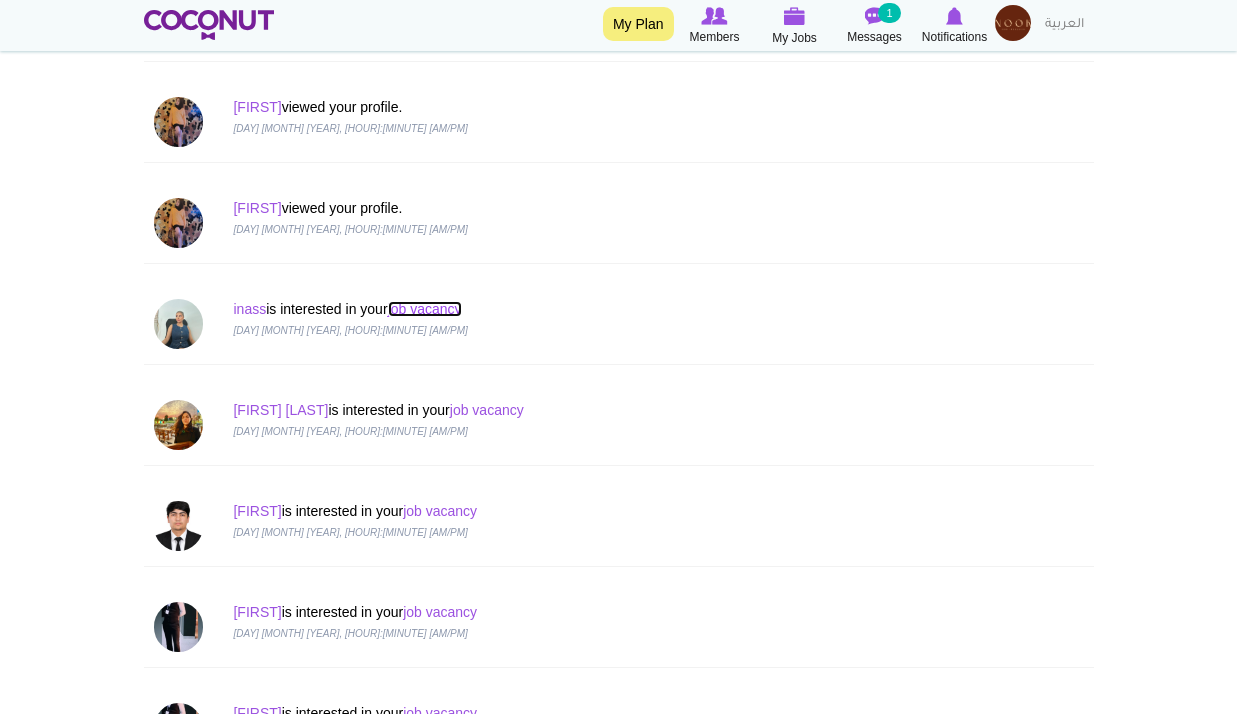 click on "job vacancy" at bounding box center (425, 309) 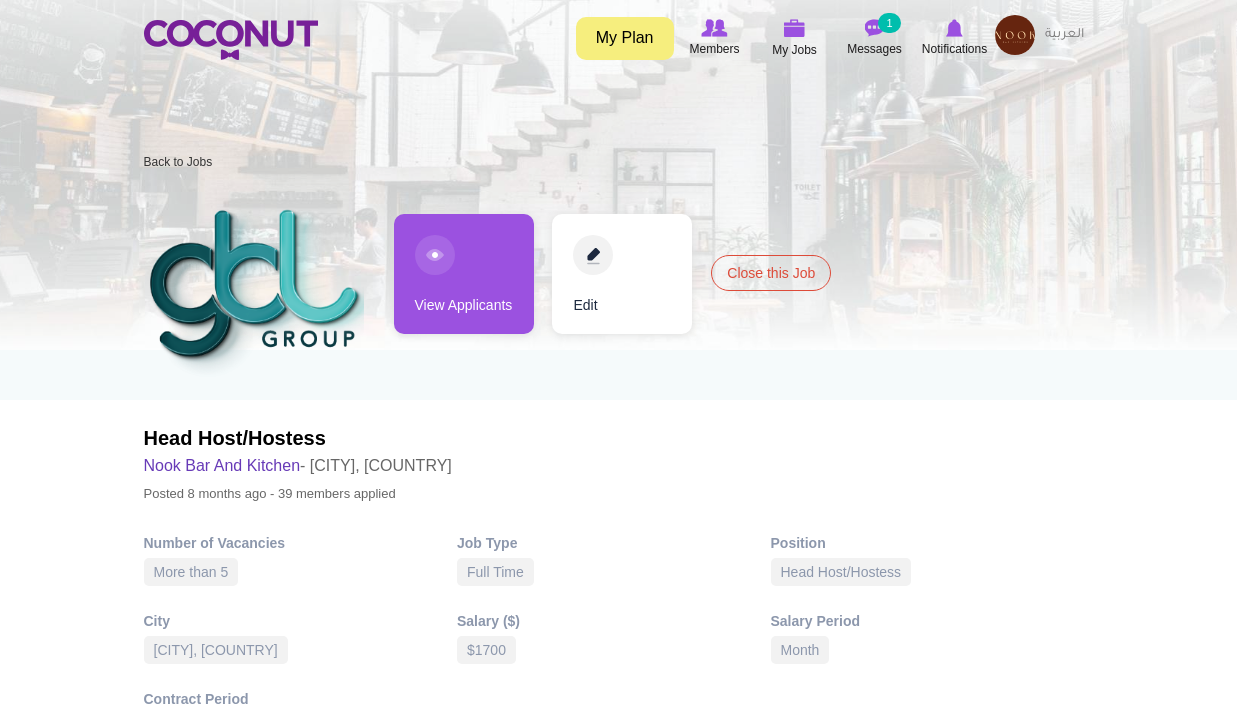 scroll, scrollTop: 0, scrollLeft: 0, axis: both 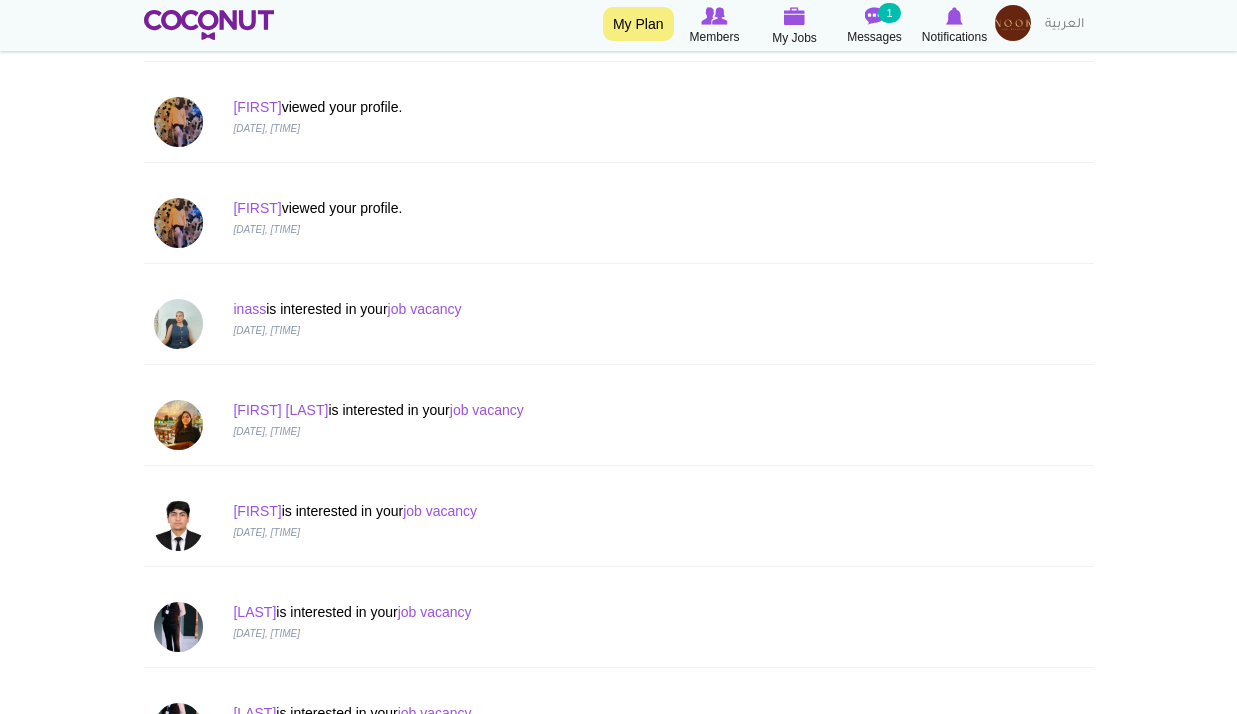 click on "[FIRST] [LAST] is interested in your job vacancy" at bounding box center [538, 410] 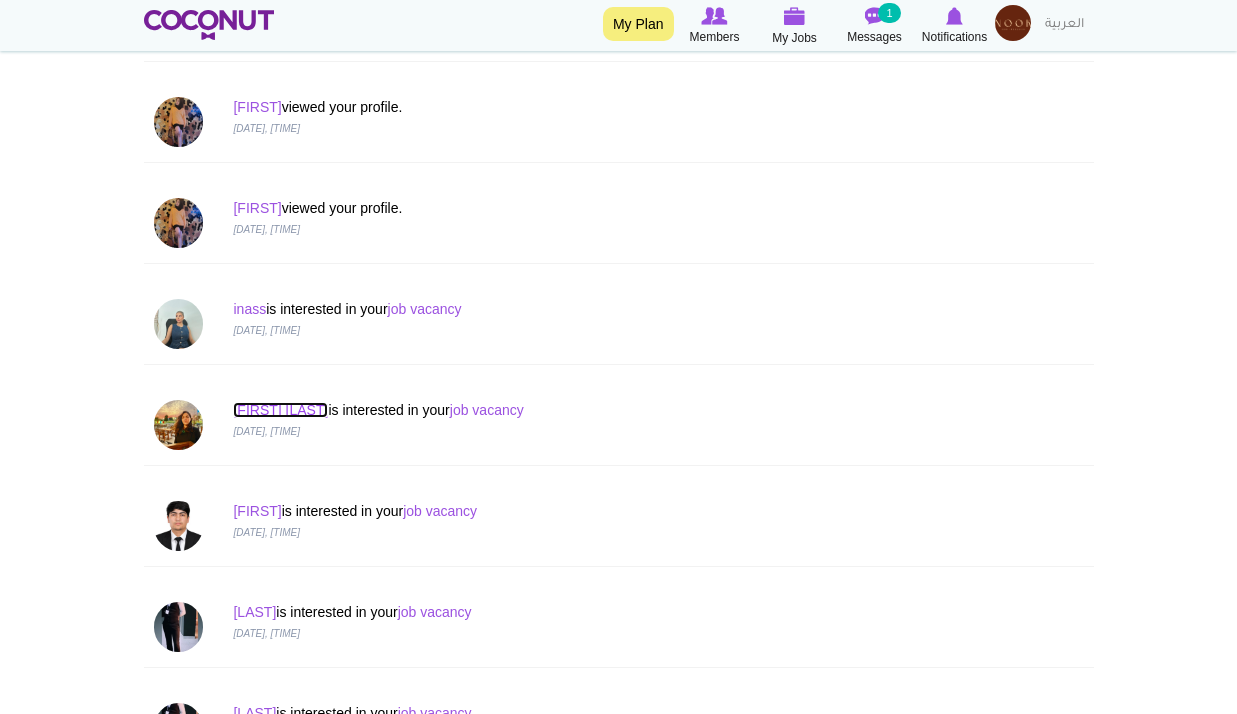 click on "[FIRST] [LAST]" at bounding box center (280, 410) 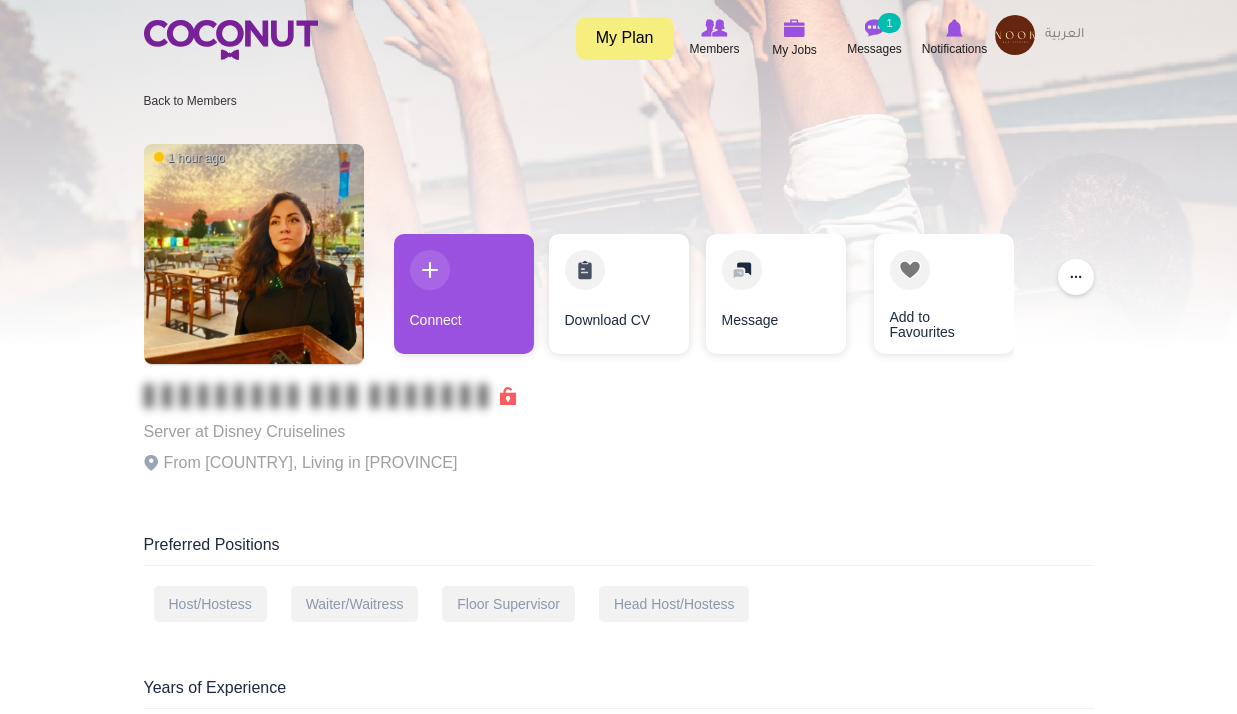 scroll, scrollTop: 0, scrollLeft: 0, axis: both 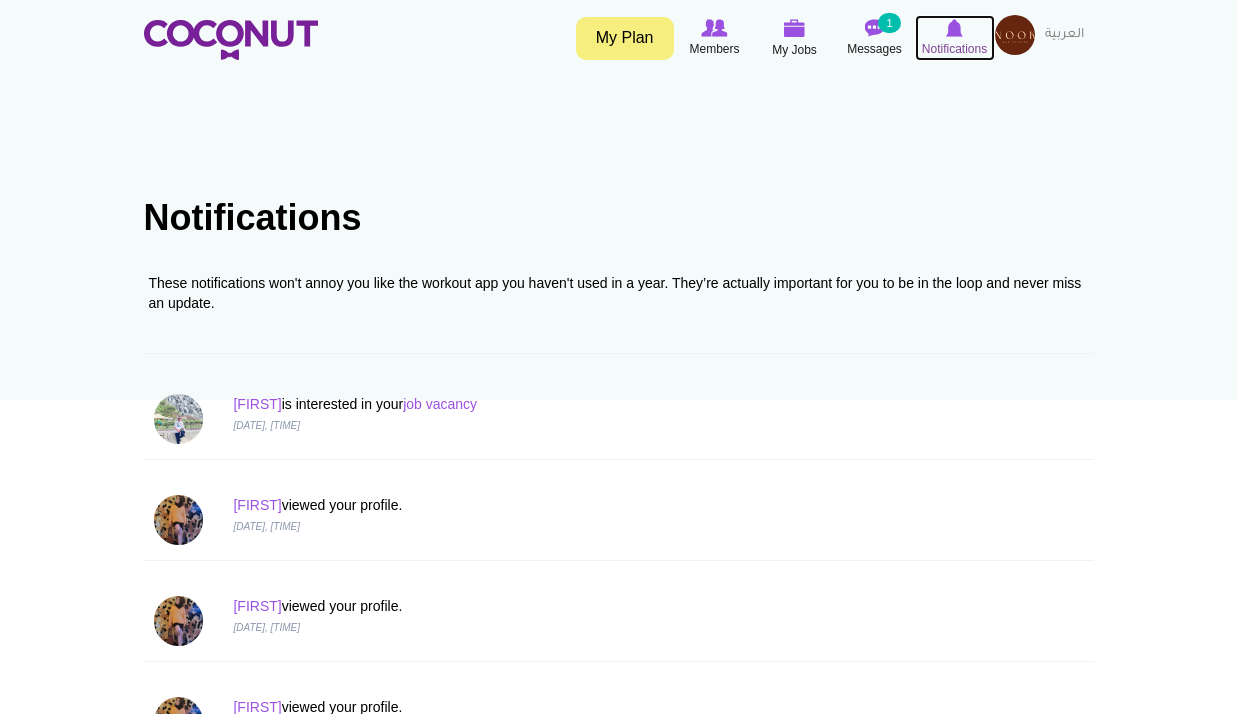 click on "Notifications" at bounding box center [954, 49] 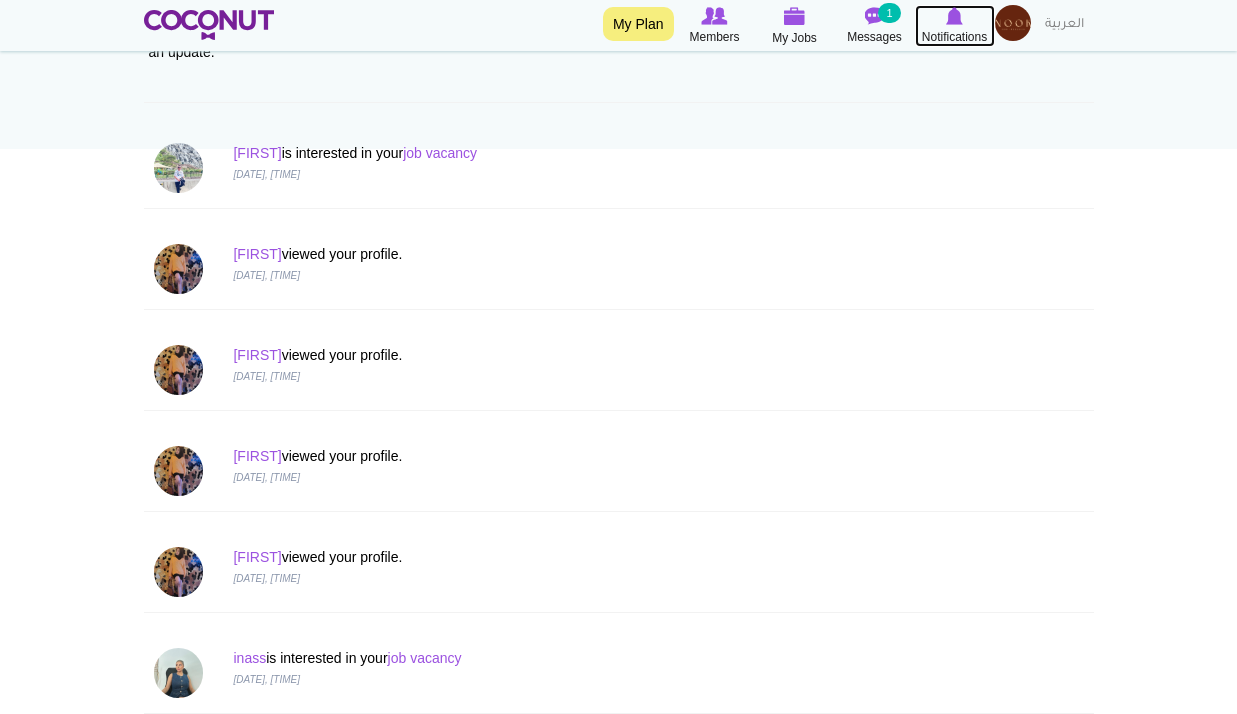 scroll, scrollTop: 500, scrollLeft: 0, axis: vertical 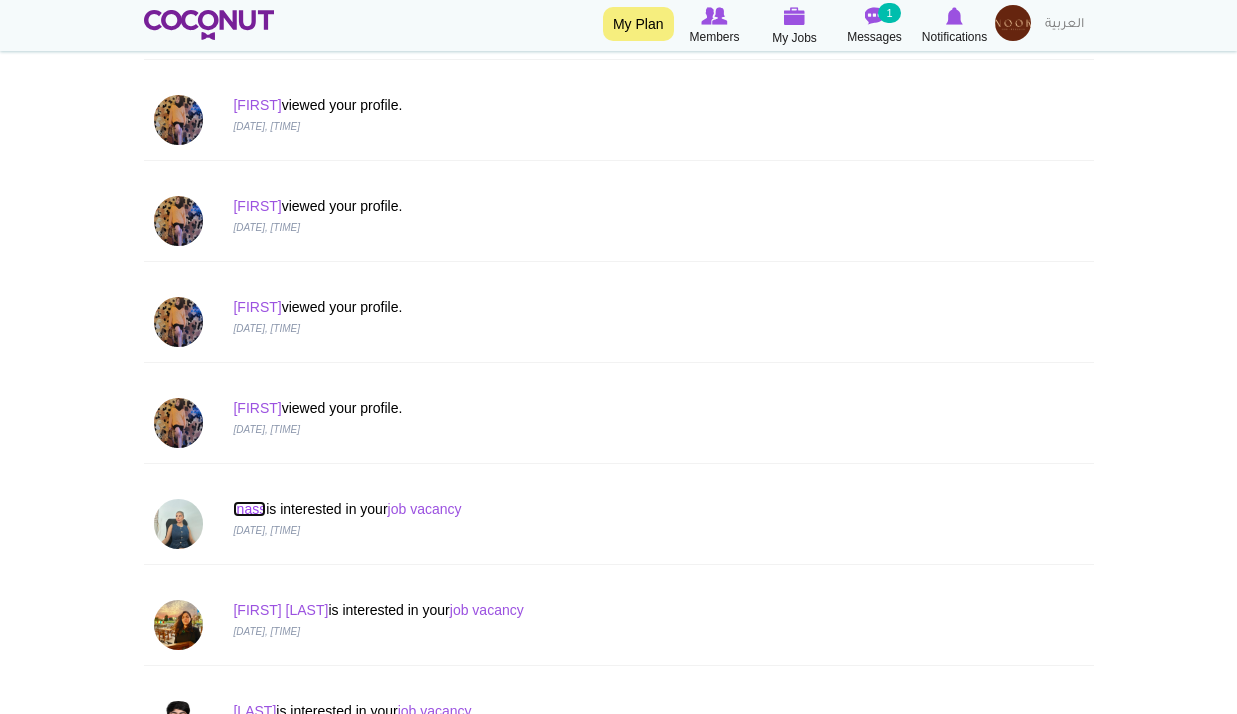 click on "inass" at bounding box center [249, 509] 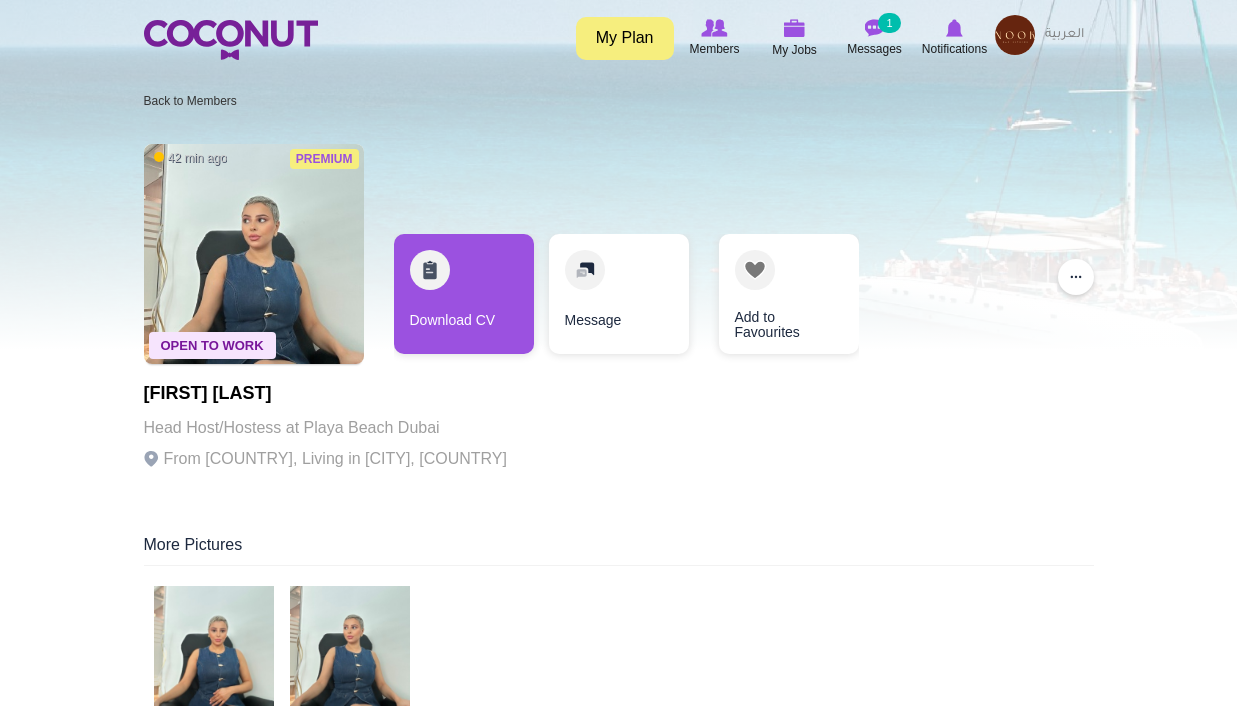 scroll, scrollTop: 0, scrollLeft: 0, axis: both 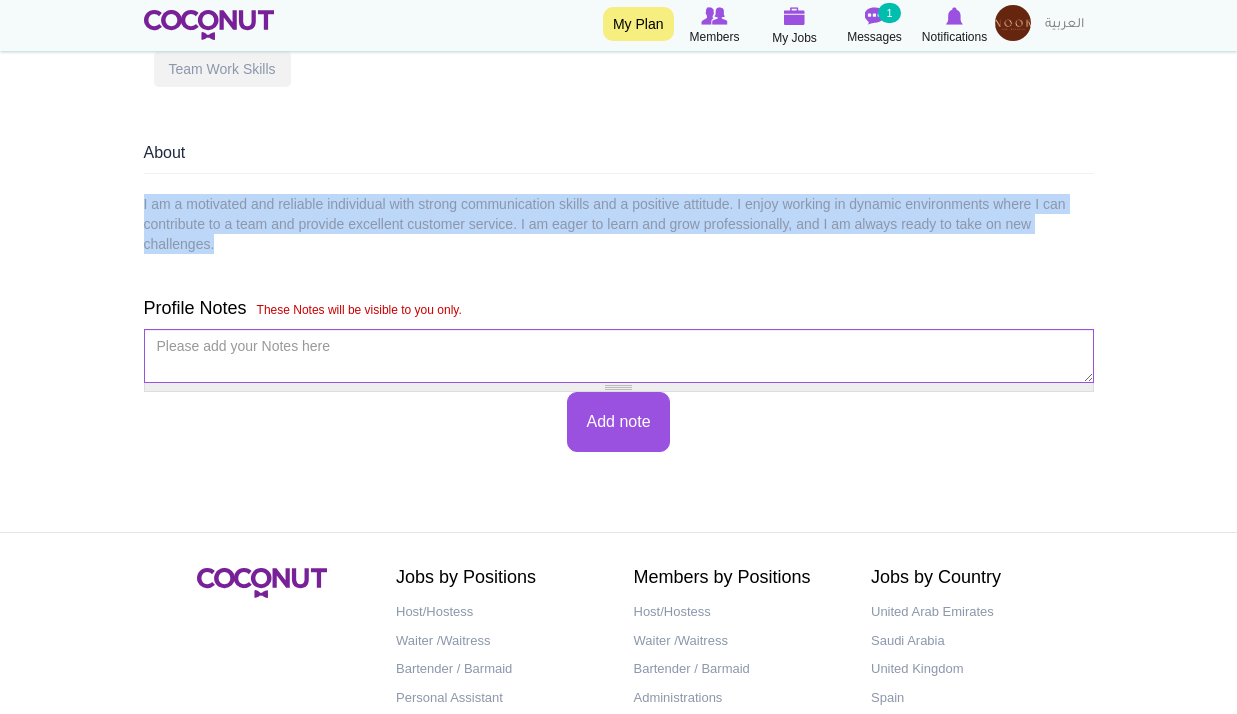 drag, startPoint x: 244, startPoint y: 247, endPoint x: 101, endPoint y: 203, distance: 149.61618 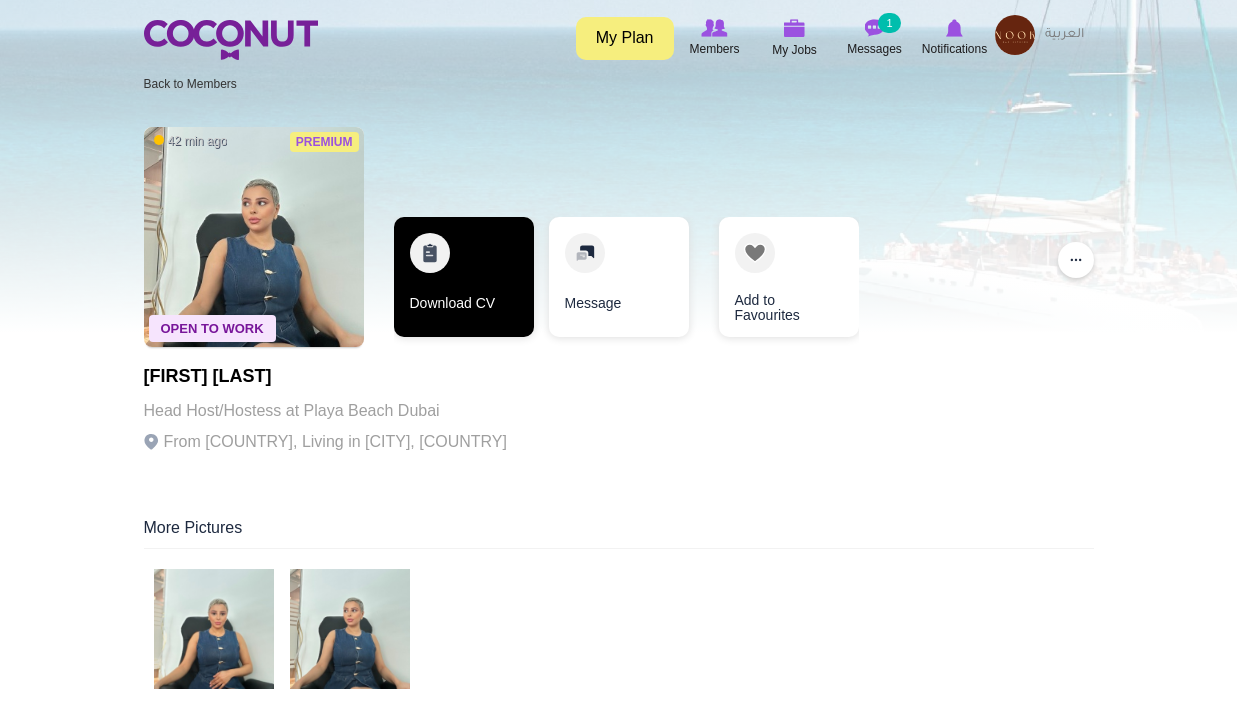 scroll, scrollTop: 0, scrollLeft: 0, axis: both 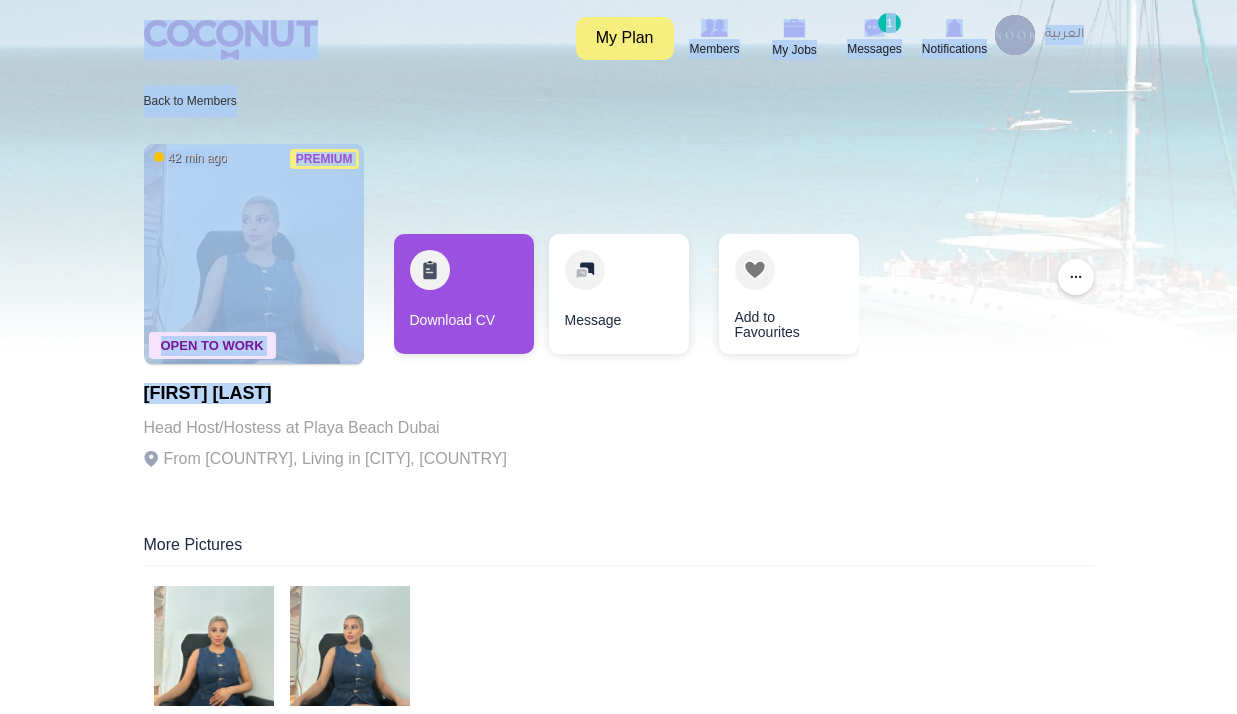 drag, startPoint x: 273, startPoint y: 399, endPoint x: 61, endPoint y: 392, distance: 212.11554 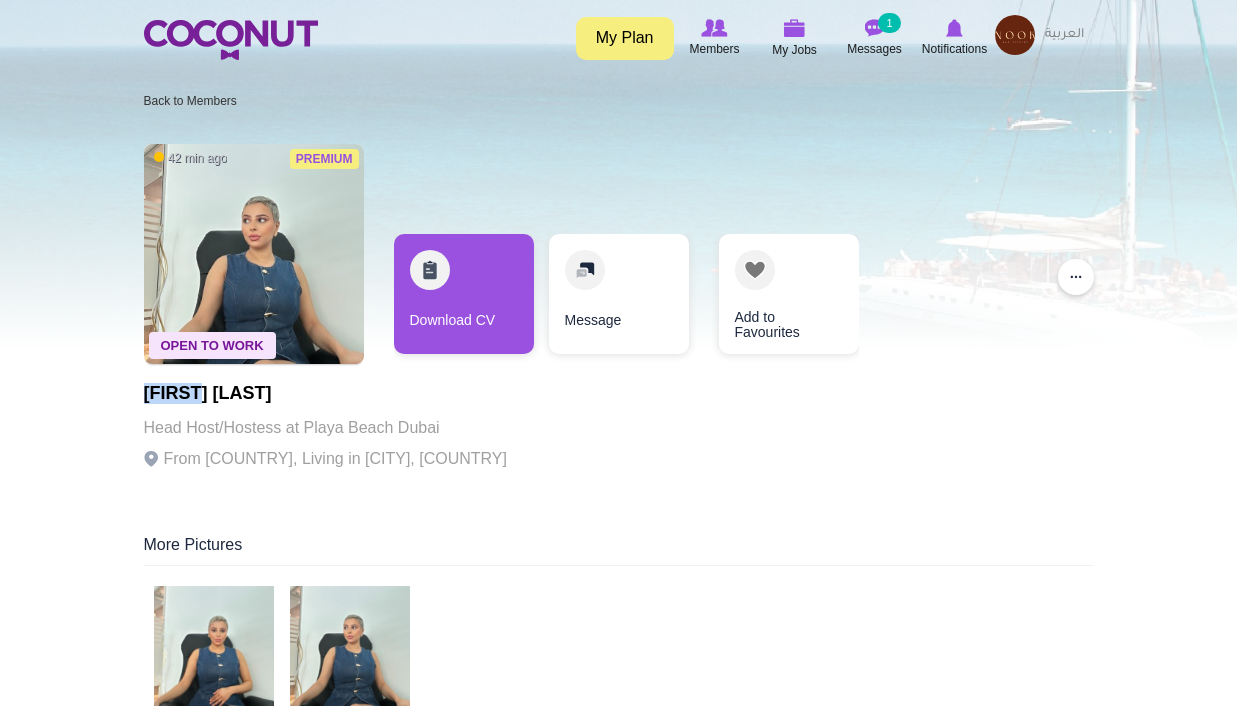 click on "inass eljabiki" at bounding box center [325, 394] 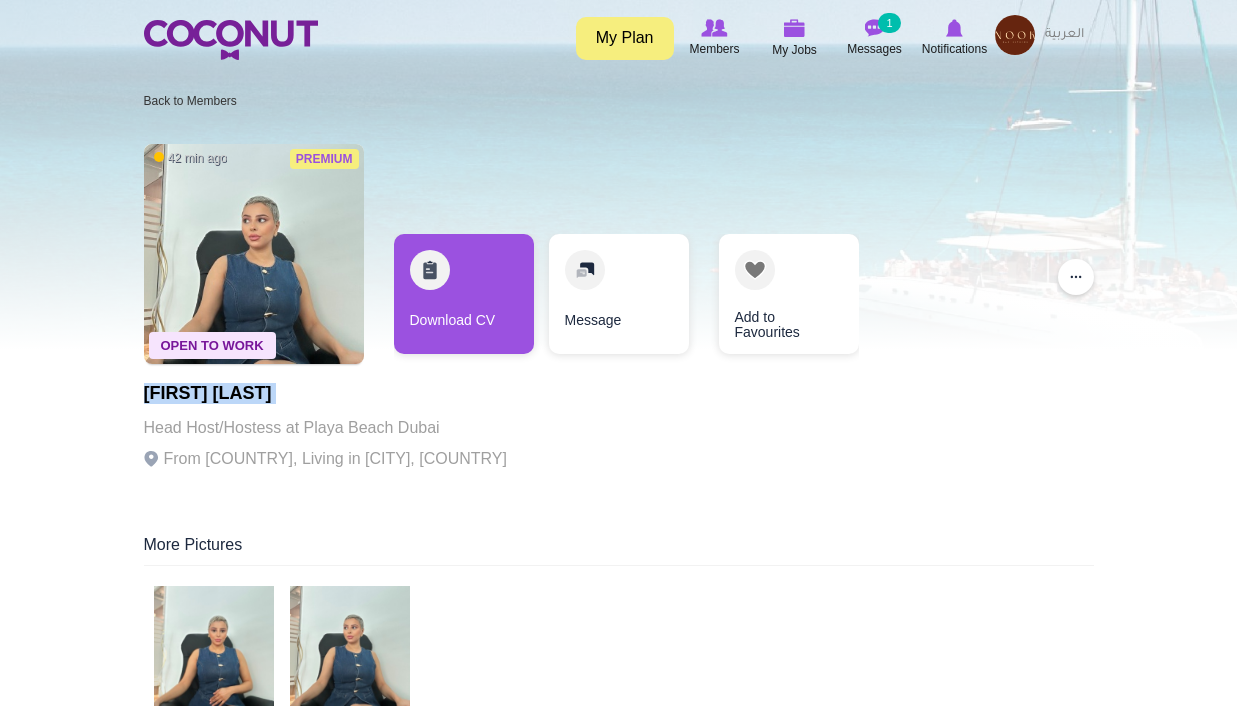click on "inass eljabiki" at bounding box center [325, 394] 